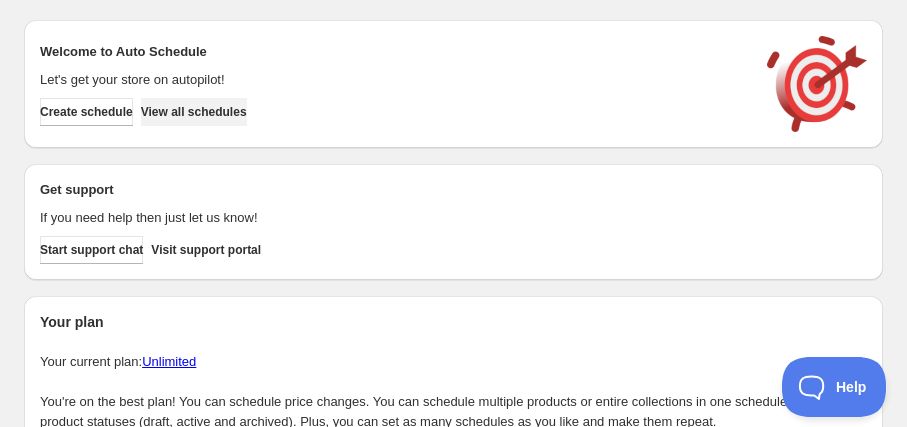 scroll, scrollTop: 0, scrollLeft: 0, axis: both 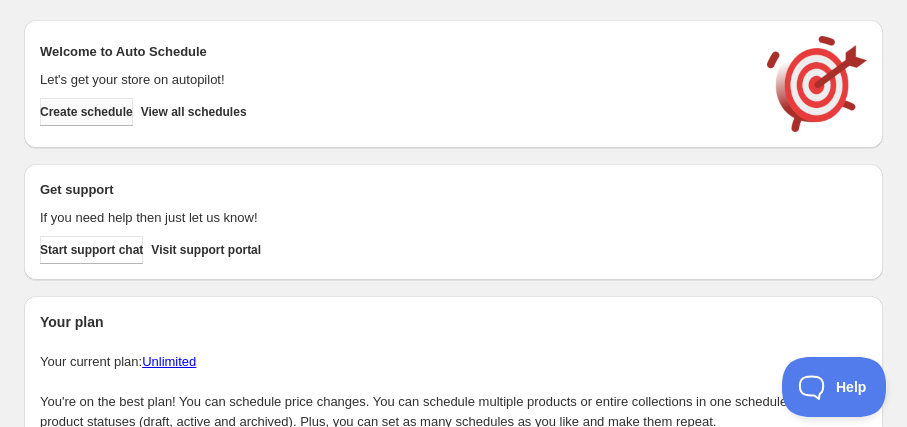 click on "Create schedule" at bounding box center [86, 112] 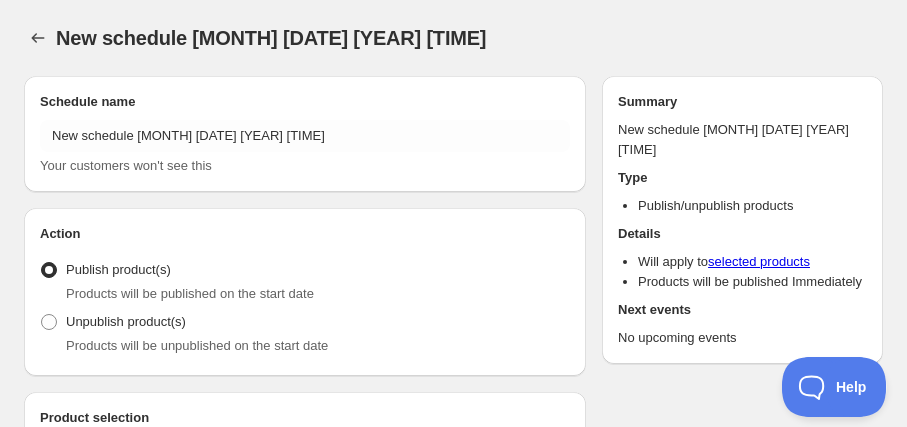 radio on "true" 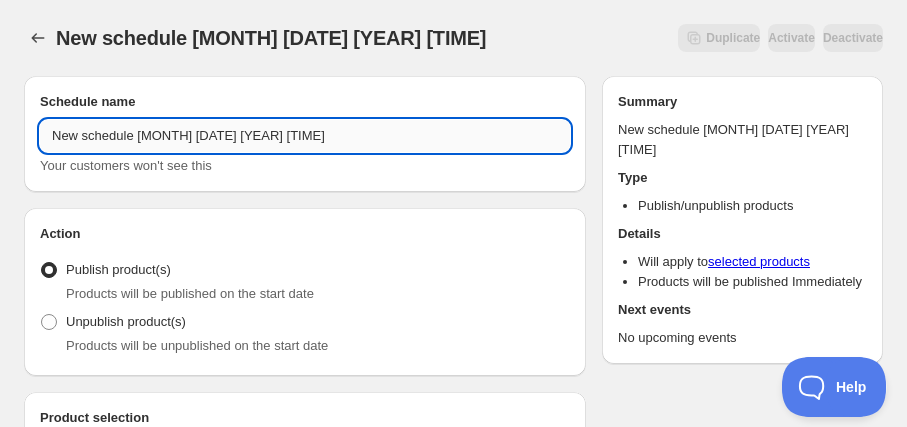 click on "New schedule Aug 06 2025 22:41" at bounding box center [305, 136] 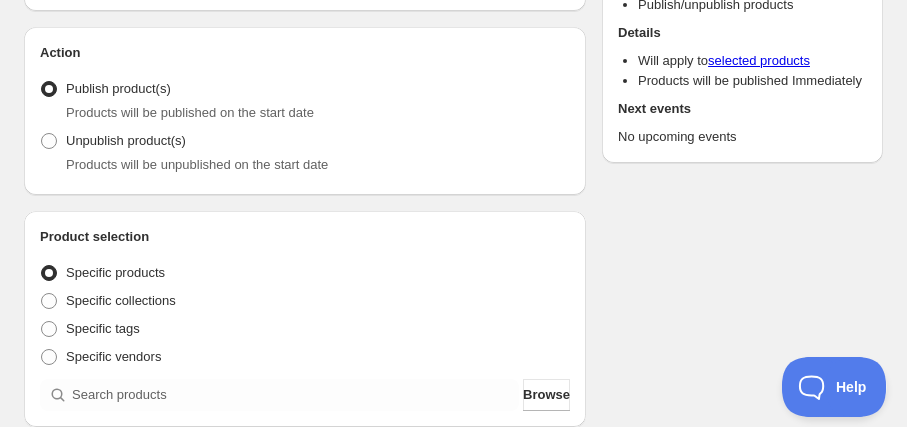 scroll, scrollTop: 90, scrollLeft: 0, axis: vertical 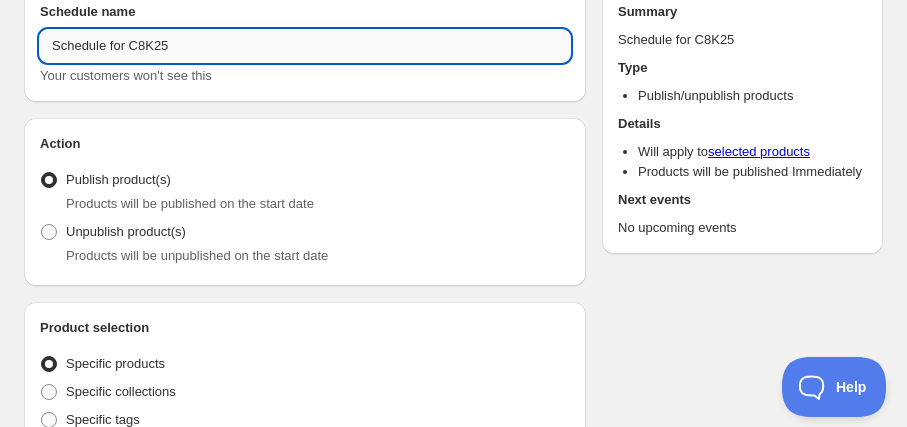 drag, startPoint x: 130, startPoint y: 40, endPoint x: 190, endPoint y: 46, distance: 60.299255 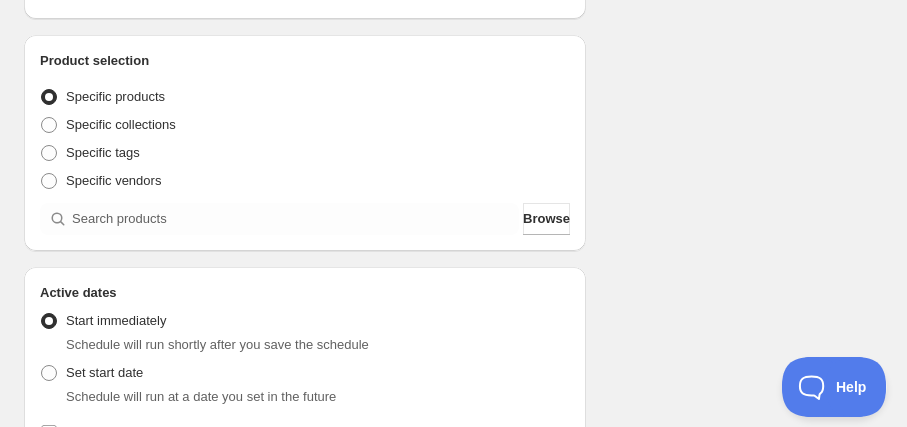 scroll, scrollTop: 363, scrollLeft: 0, axis: vertical 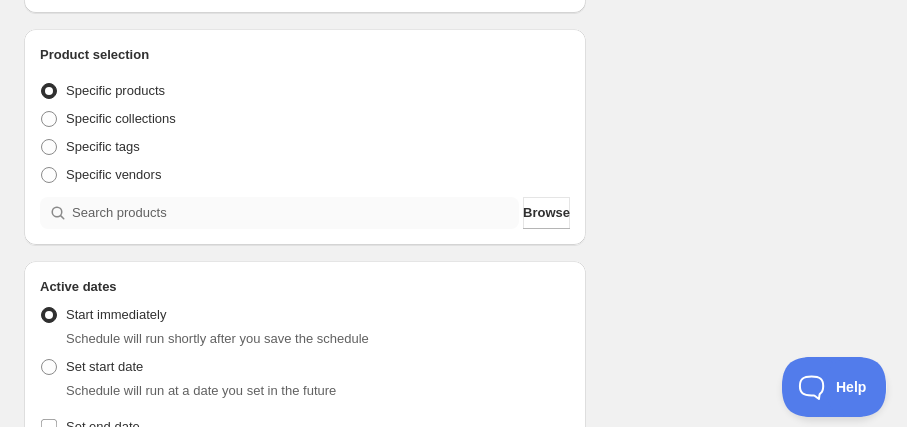 type on "Schedule for C8K25" 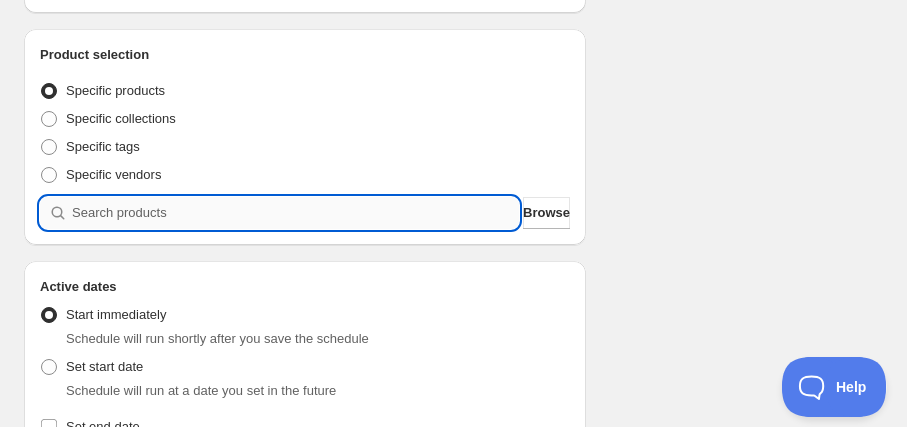 click at bounding box center (295, 213) 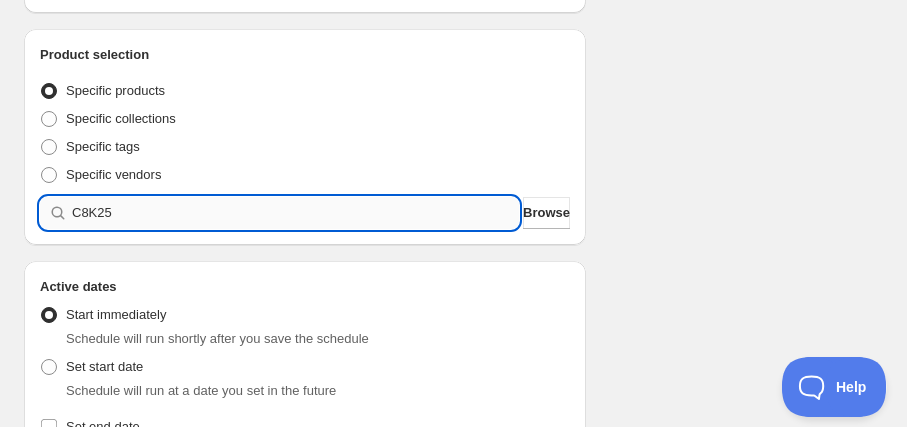 type 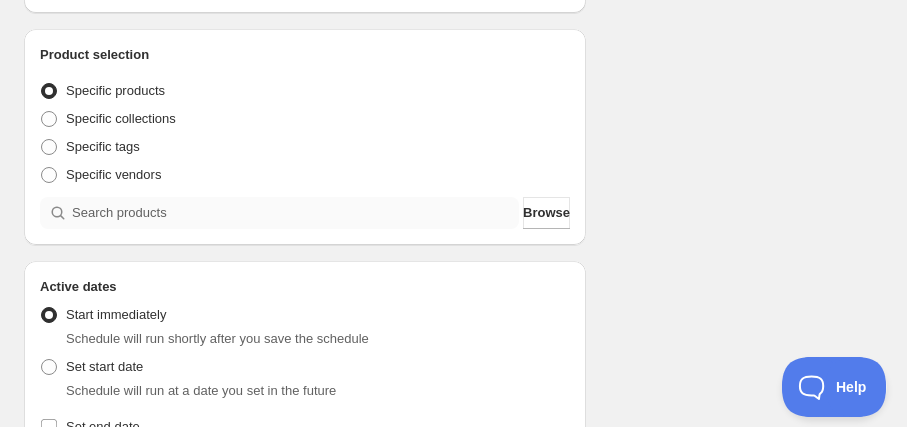 type on "New schedule [DATE] [TIME]" 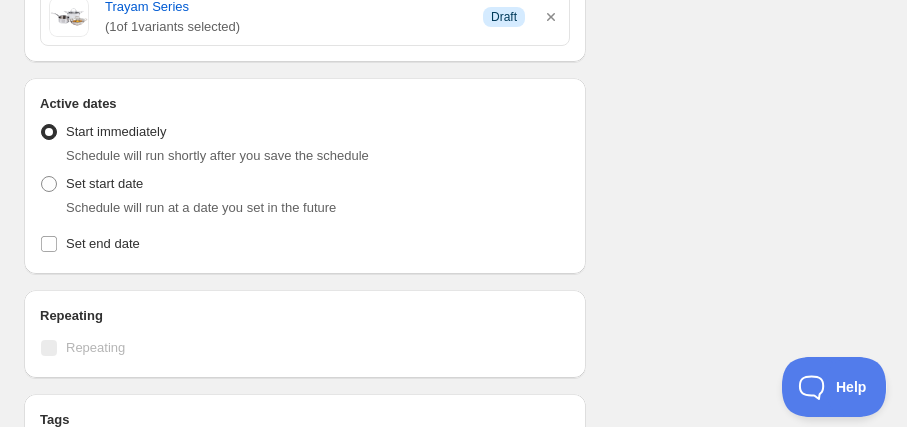 scroll, scrollTop: 1272, scrollLeft: 0, axis: vertical 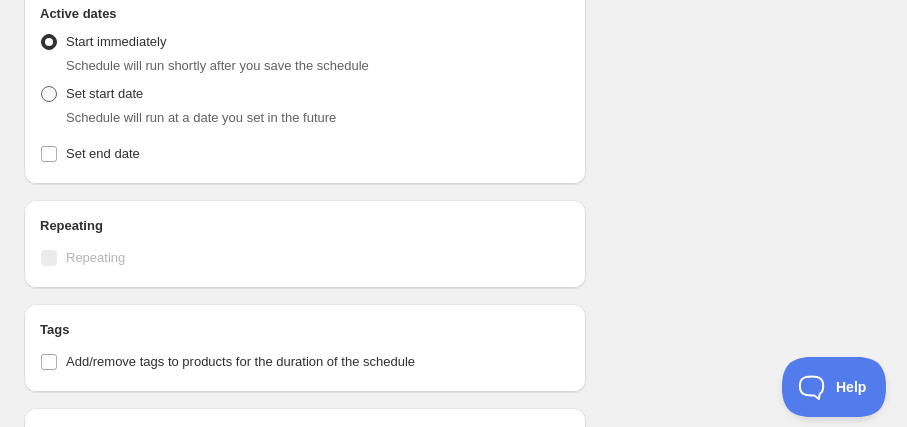 click on "Set start date" at bounding box center (104, 93) 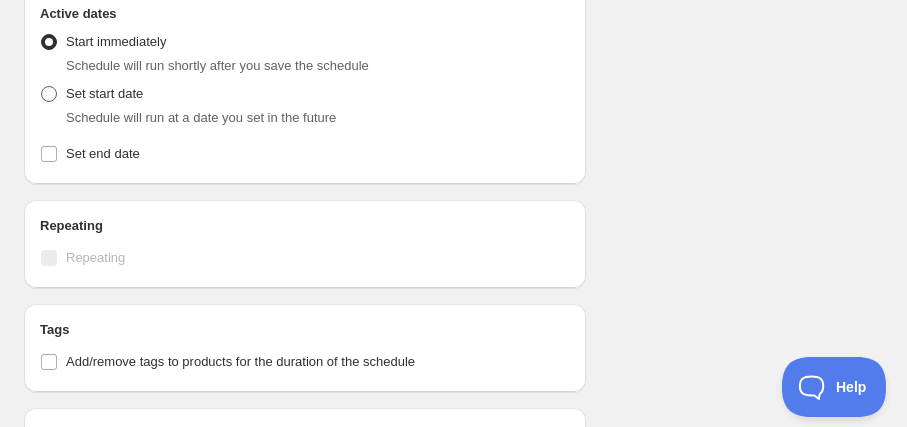 radio on "true" 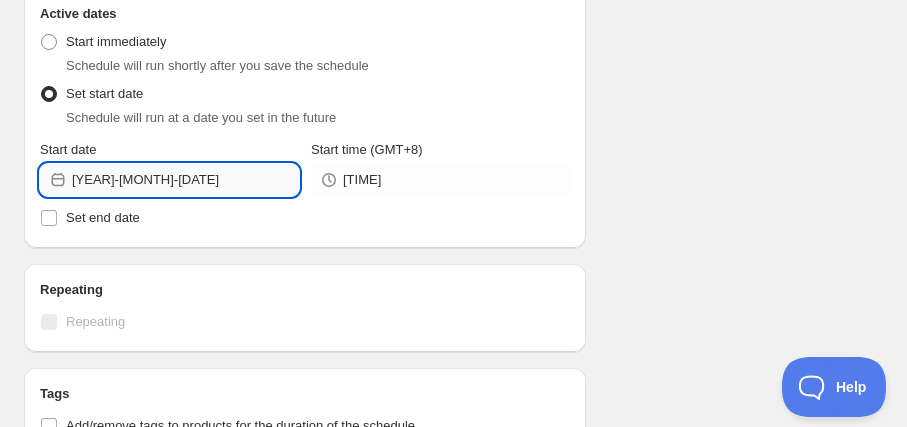 click on "2025-08-06" at bounding box center [185, 180] 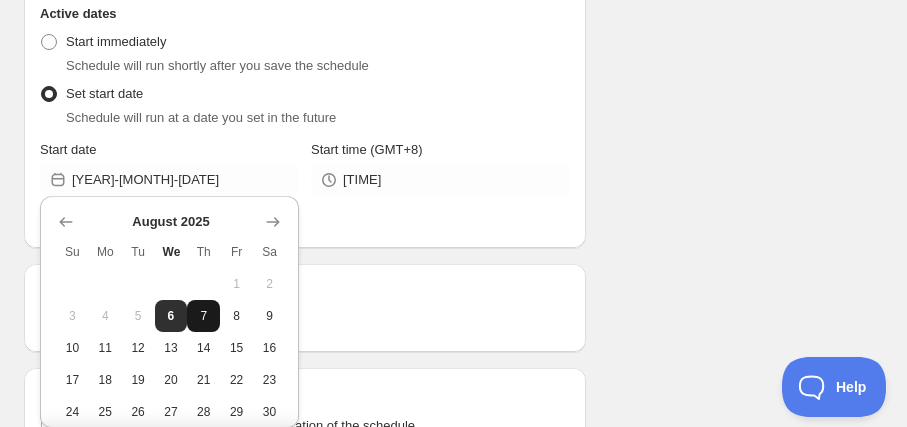 click on "7" at bounding box center [203, 316] 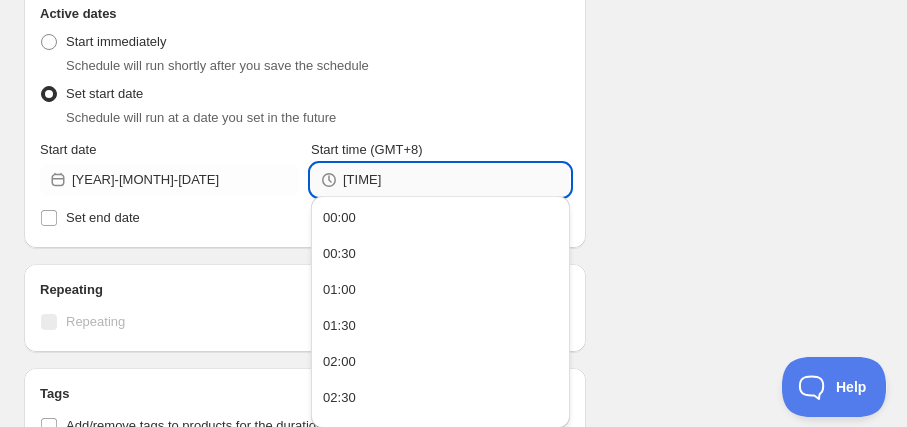 click on "22:42" at bounding box center [456, 180] 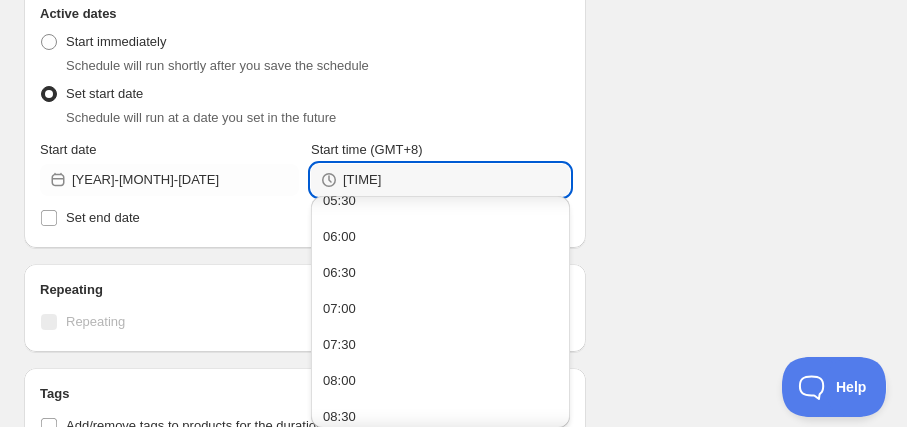 scroll, scrollTop: 454, scrollLeft: 0, axis: vertical 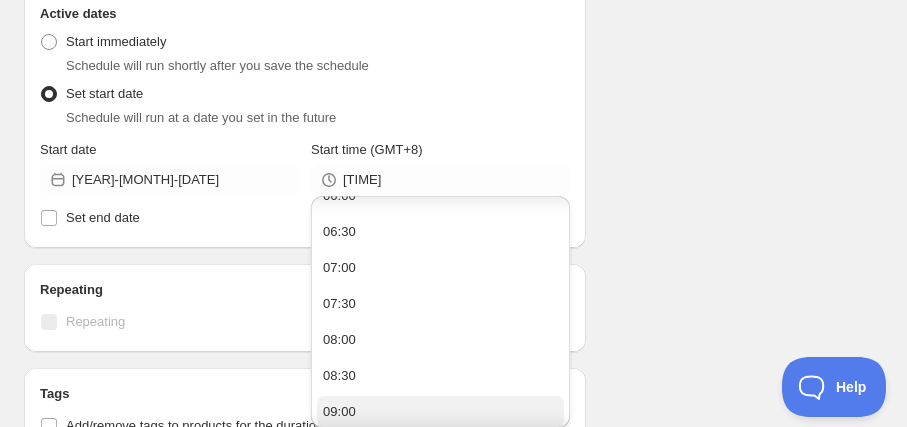 click on "09:00" at bounding box center (440, 412) 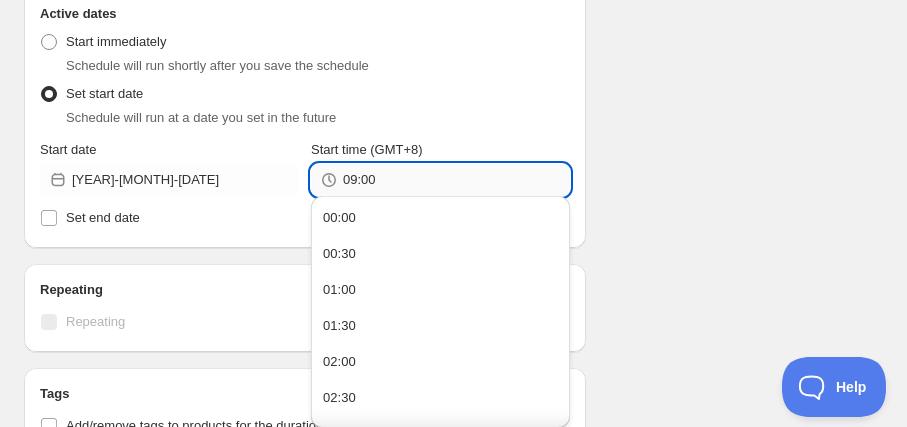 drag, startPoint x: 364, startPoint y: 174, endPoint x: 376, endPoint y: 175, distance: 12.0415945 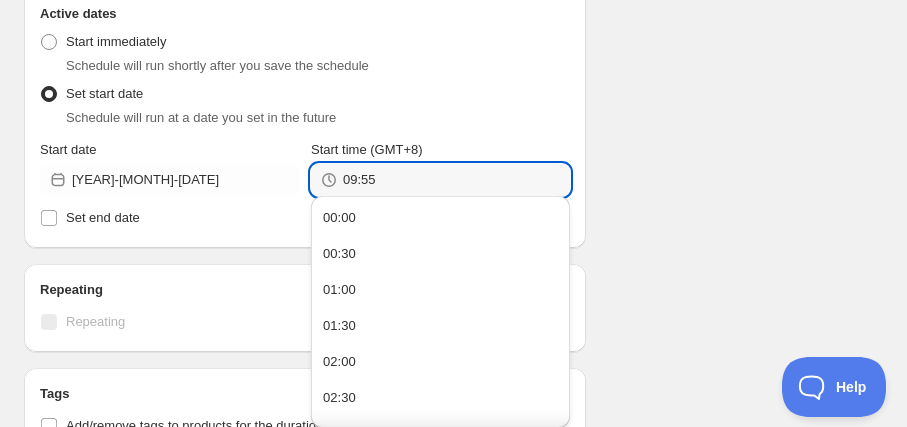 type on "[TIME]" 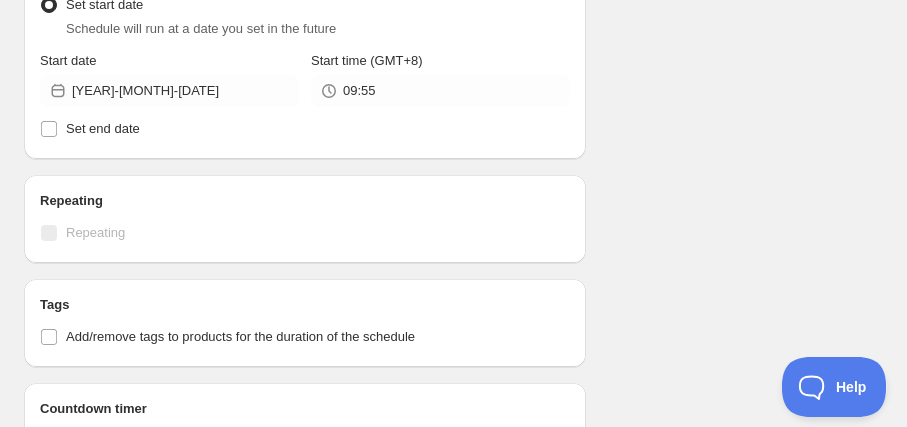 scroll, scrollTop: 1454, scrollLeft: 0, axis: vertical 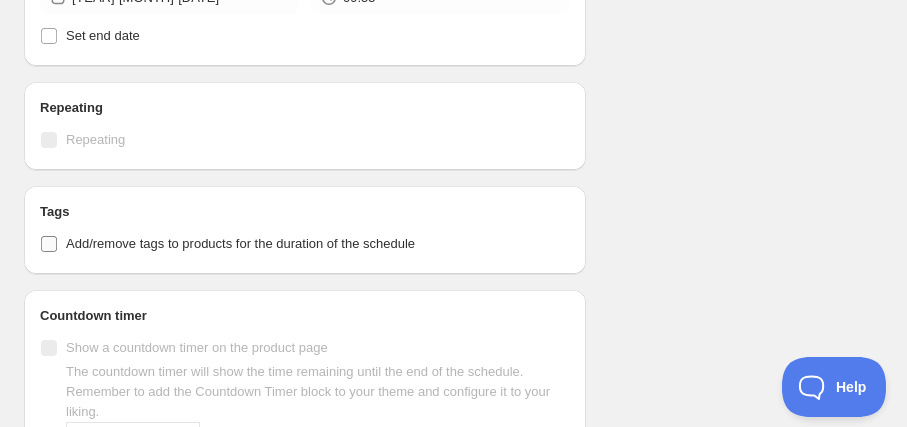 click on "Add/remove tags to products for the duration of the schedule" at bounding box center [240, 244] 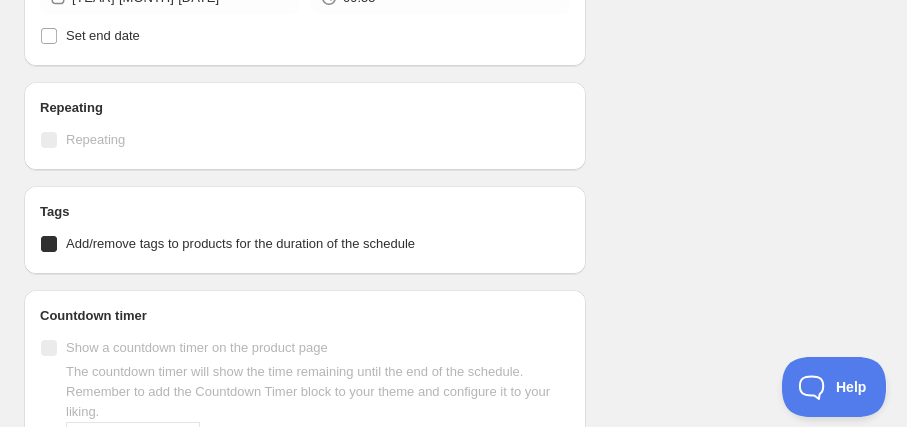 checkbox on "true" 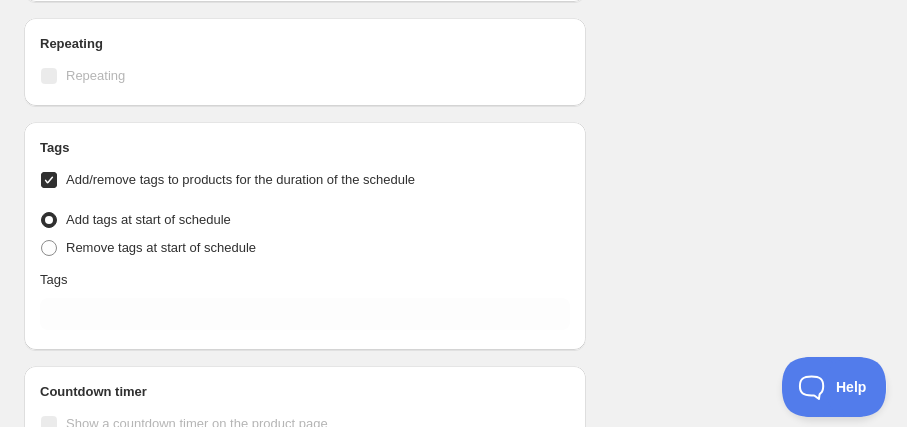 scroll, scrollTop: 1545, scrollLeft: 0, axis: vertical 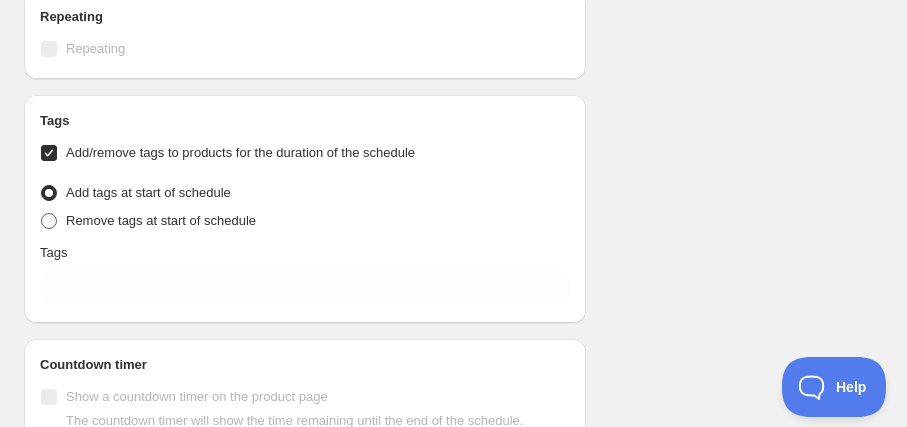 click on "Remove tags at start of schedule" at bounding box center [161, 220] 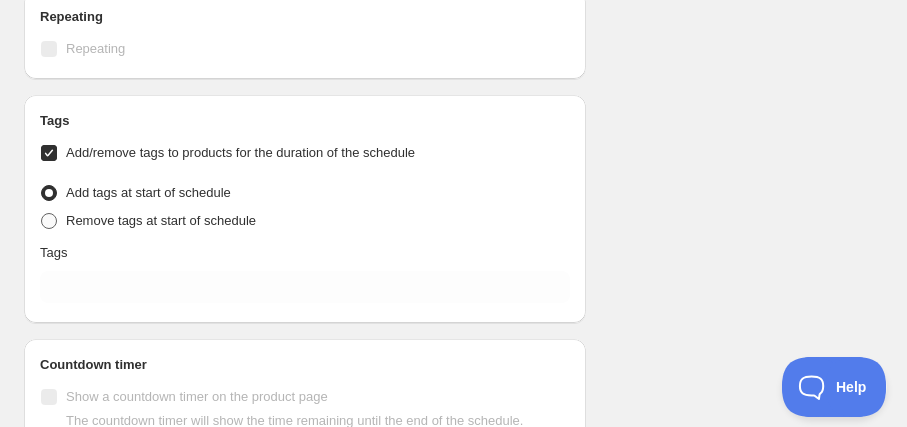 radio on "true" 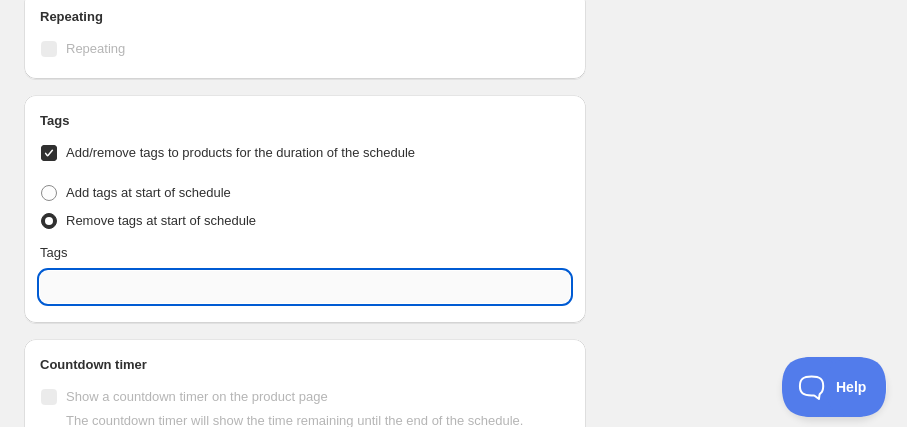 click at bounding box center [305, 287] 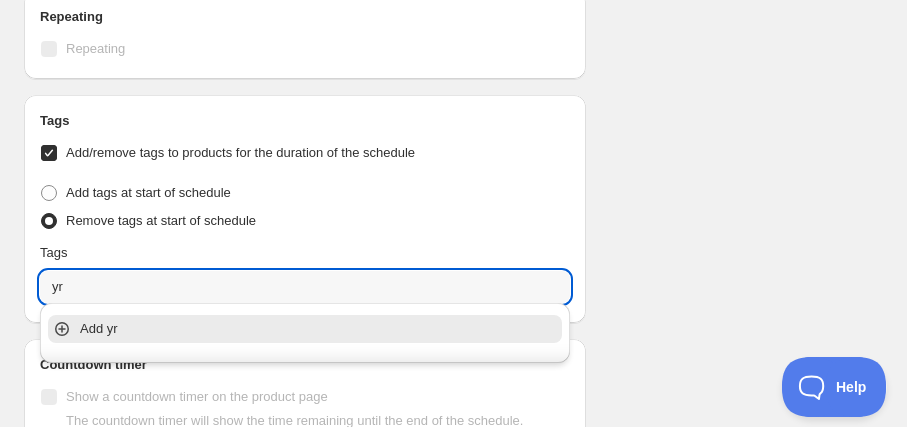 type on "y" 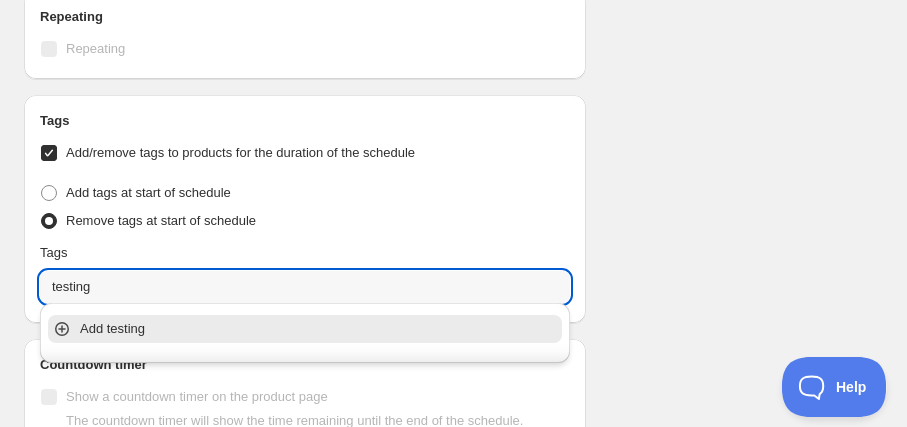 click on "Add testing" at bounding box center [319, 329] 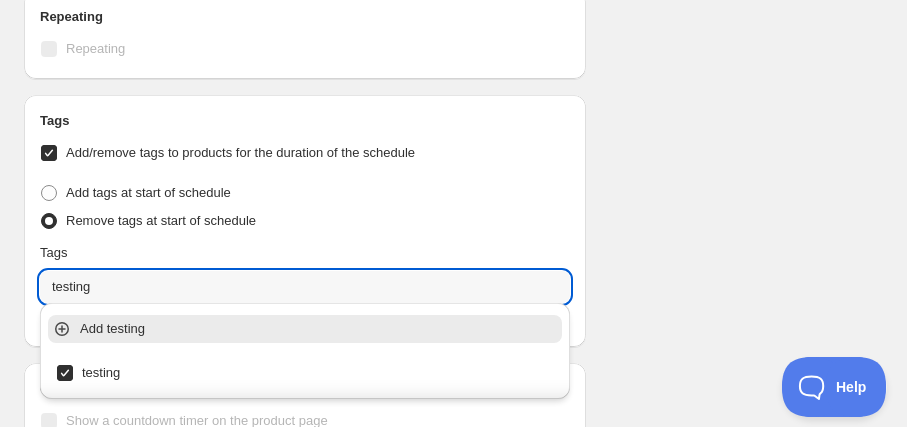 type on "testing" 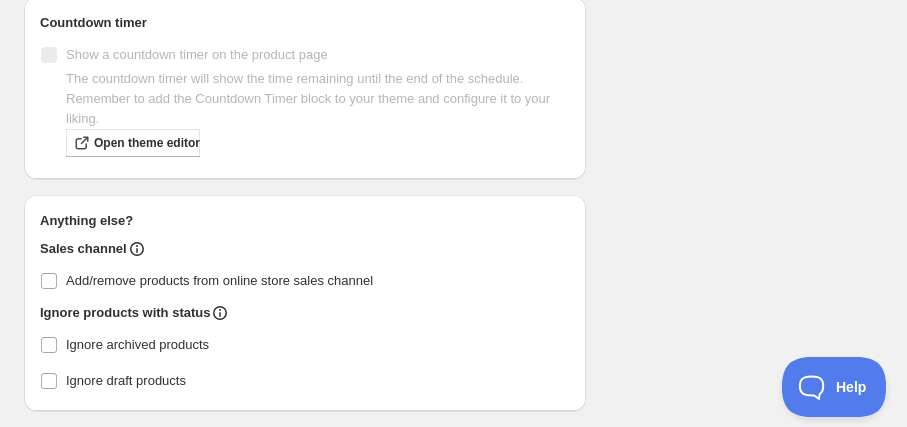 scroll, scrollTop: 1973, scrollLeft: 0, axis: vertical 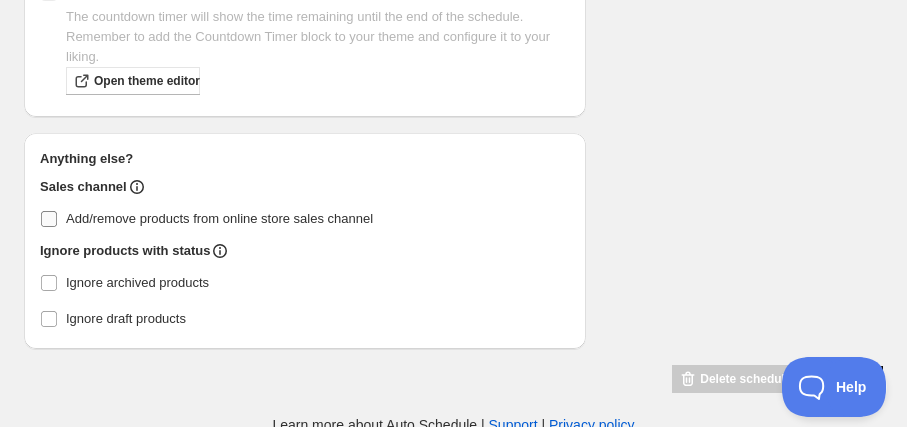 click on "Add/remove products from online store sales channel" at bounding box center [219, 218] 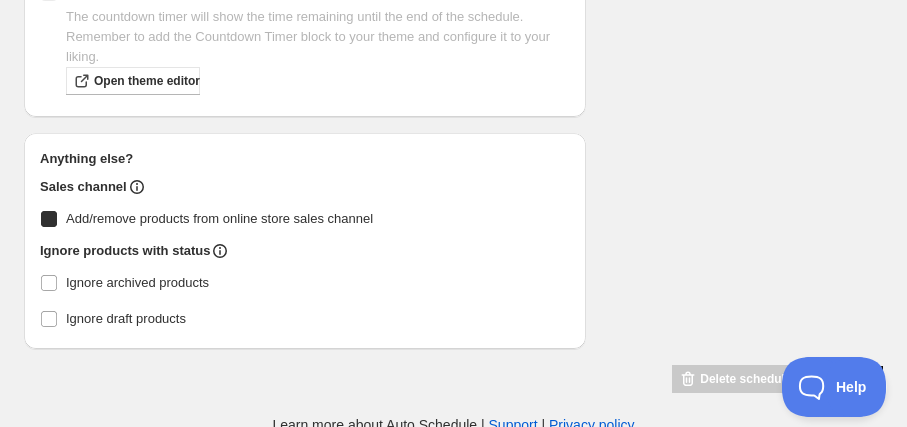 checkbox on "true" 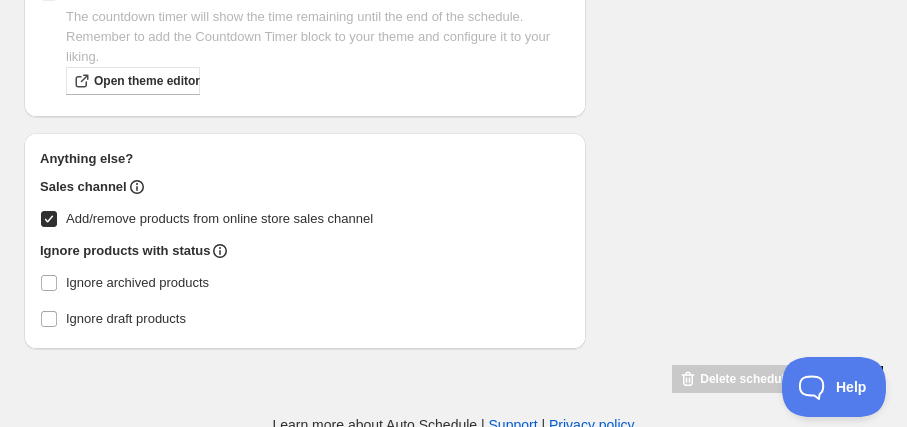 click on "Schedule name New schedule Aug 06 2025 22:42 Your customers won't see this Action Action Publish product(s) Products will be published on the start date Unpublish product(s) Products will be unpublished on the start date Product selection Entity type Specific products Specific collections Specific tags Specific vendors Browse Best Chef in Town ( 1  of   1  variants selected) Info Draft Black Series Casserole Pot | 2pcs | 5.8L ( 1  of   1  variants selected) Info Draft Black Series Fry Pan with Glass Lid 28cm | 2pcs ( 1  of   1  variants selected) Info Draft CS Series ( 1  of   1  variants selected) Info Draft GWP: Jel Party | 1pc | 3.0L ( 1  of   1  variants selected) Success Active PWP: Chef Series Induction Hob ( 1  of   1  variants selected) Success Active PWP: Kitchen Helper ( 1  of   1  variants selected) Success Active Trayam Casserole with Lid | 1pc | 3.1L ( 1  of   1  variants selected) Info Draft Trayam Kadhai 24cm with Lid | 1pc ( 1  of   1  variants selected) Info Draft Trayam Saucepan | 1pc | 1.6L" at bounding box center (445, -759) 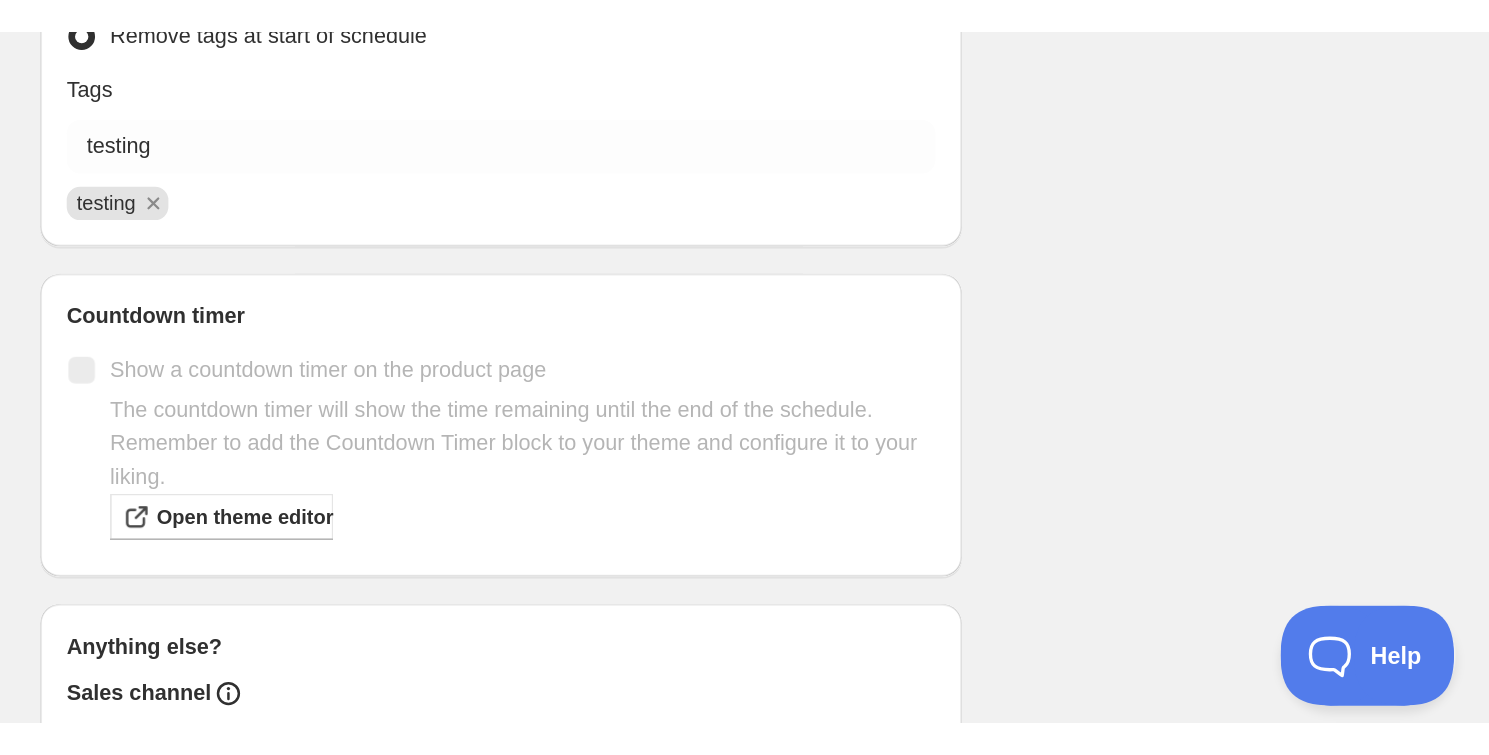 scroll, scrollTop: 1630, scrollLeft: 0, axis: vertical 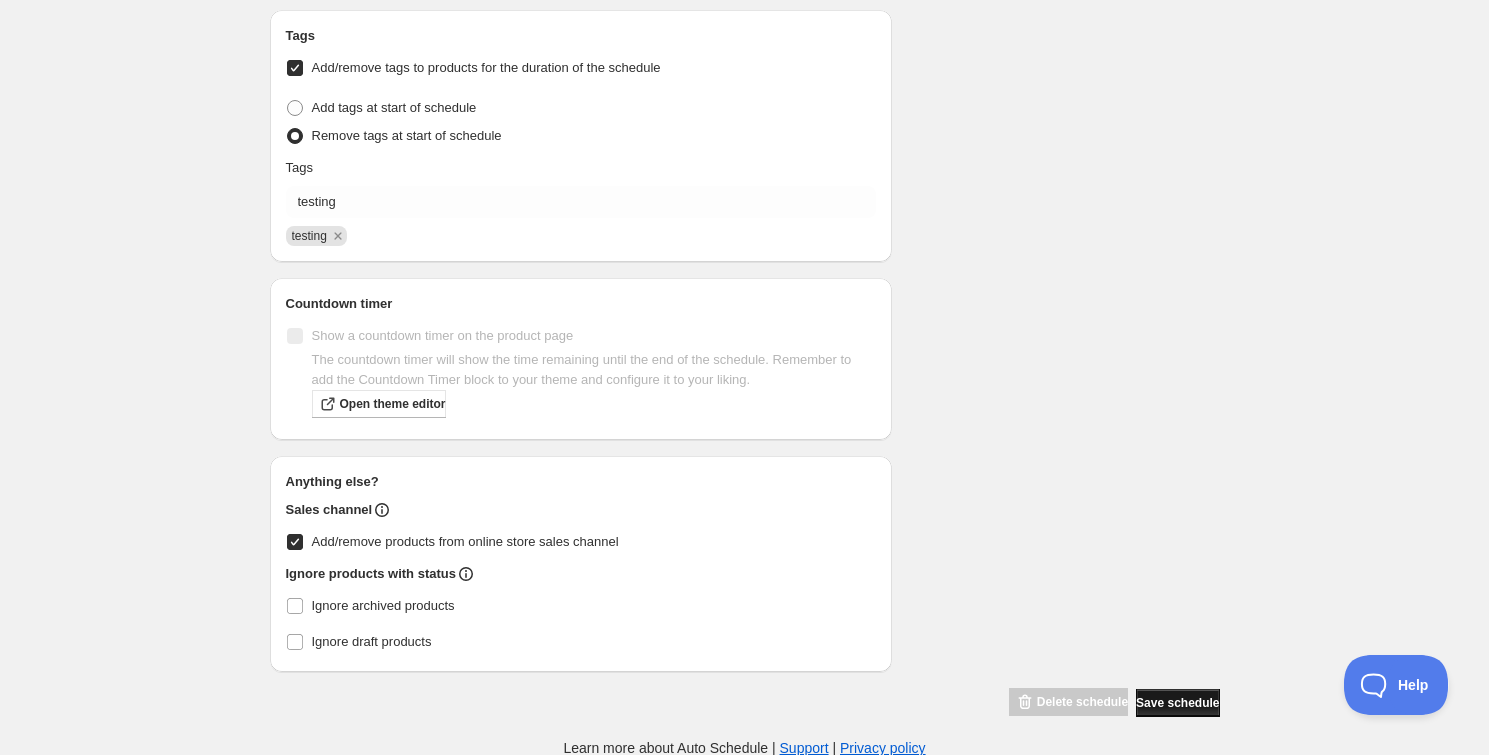 click on "Save schedule" at bounding box center (1177, 703) 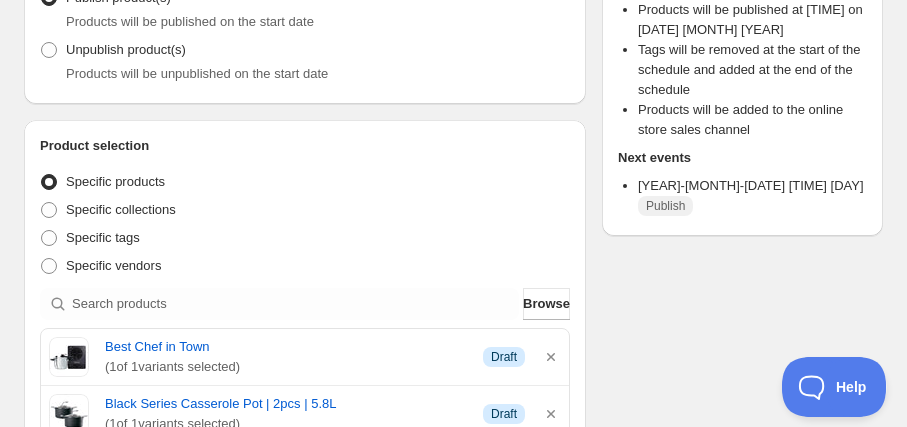 scroll, scrollTop: 0, scrollLeft: 0, axis: both 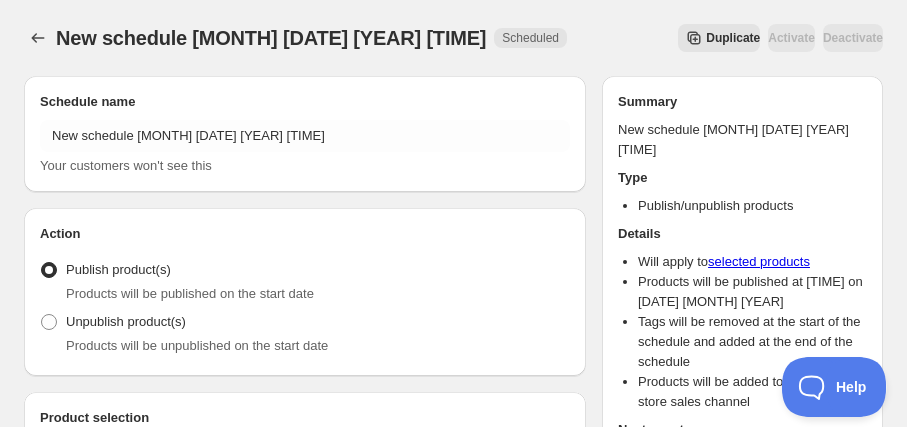 click on "Schedule name New schedule Aug 06 2025 22:42 Your customers won't see this" at bounding box center [305, 134] 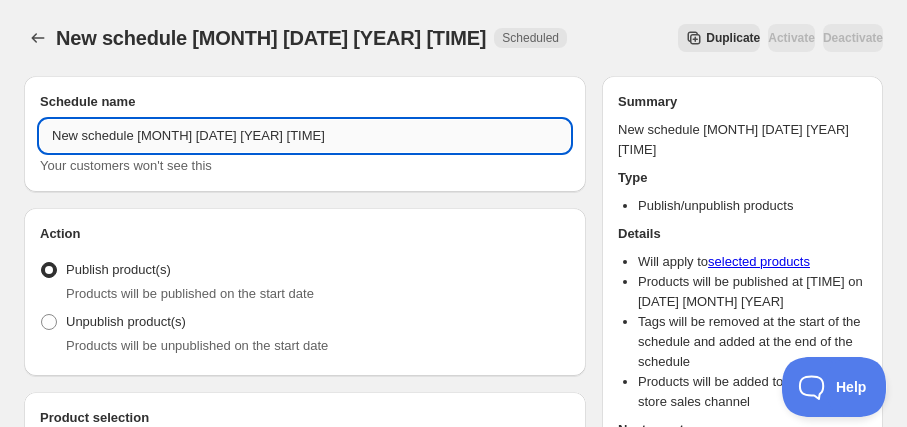 click on "New schedule [DATE] [TIME]" at bounding box center (305, 136) 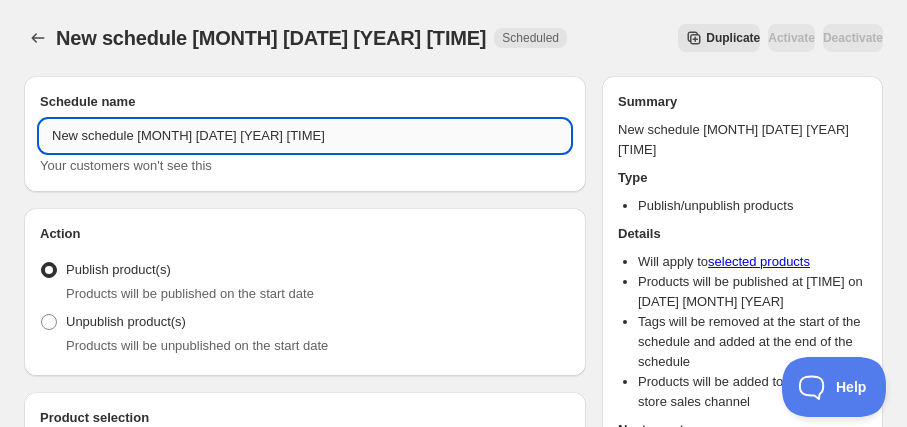 type on "A" 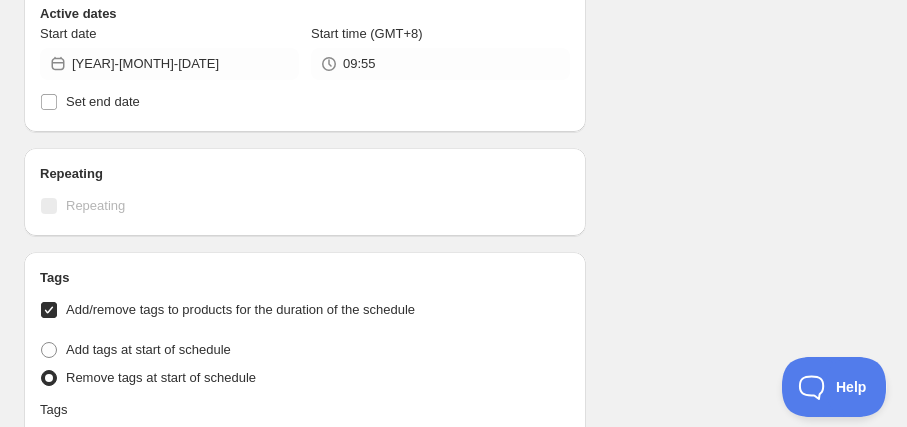 scroll, scrollTop: 1090, scrollLeft: 0, axis: vertical 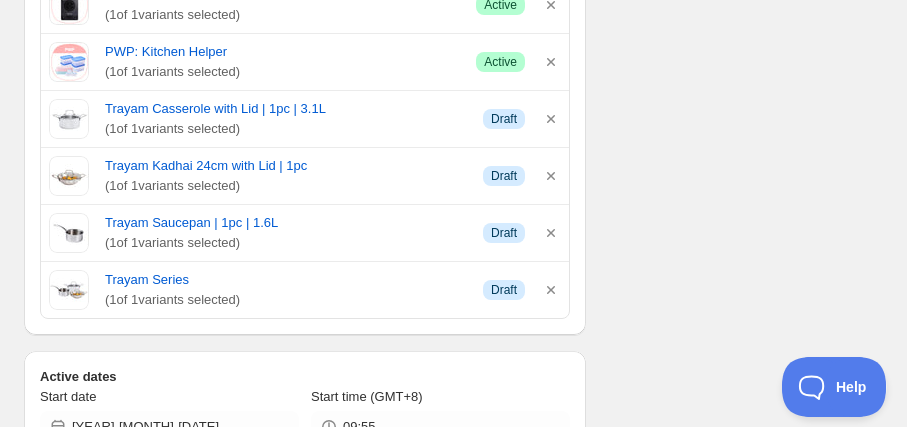 type on "Schedule for C8K25" 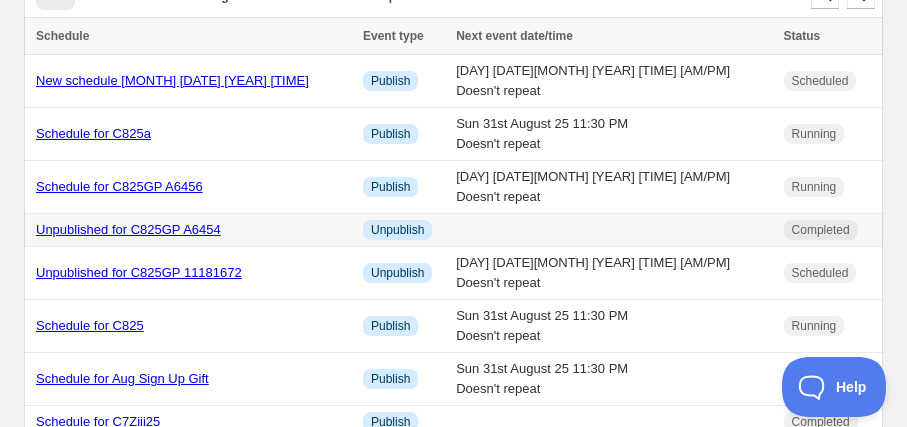 scroll, scrollTop: 0, scrollLeft: 0, axis: both 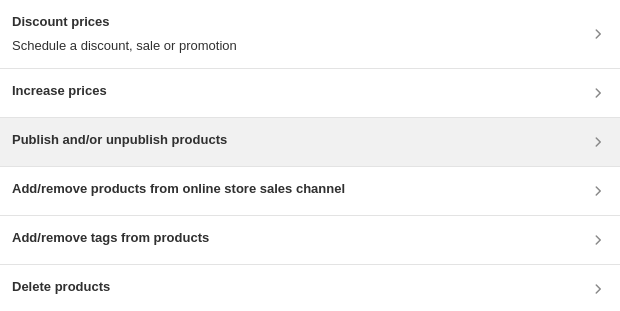 click on "Publish and/or unpublish products" at bounding box center [119, 140] 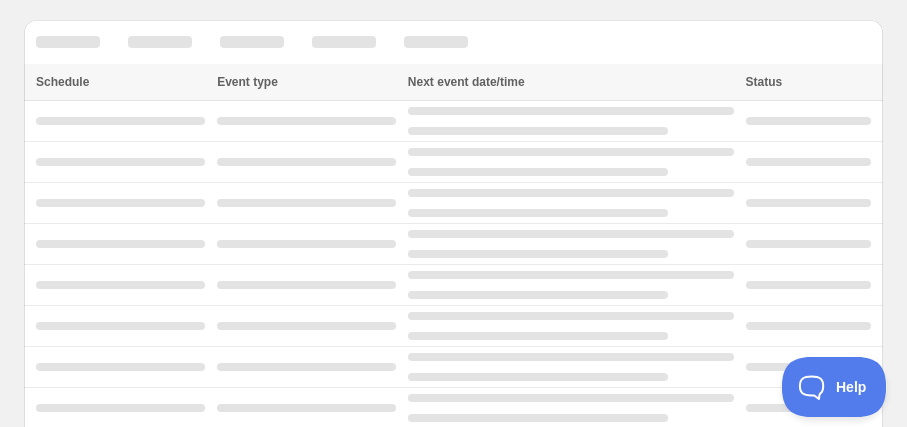 scroll, scrollTop: 0, scrollLeft: 0, axis: both 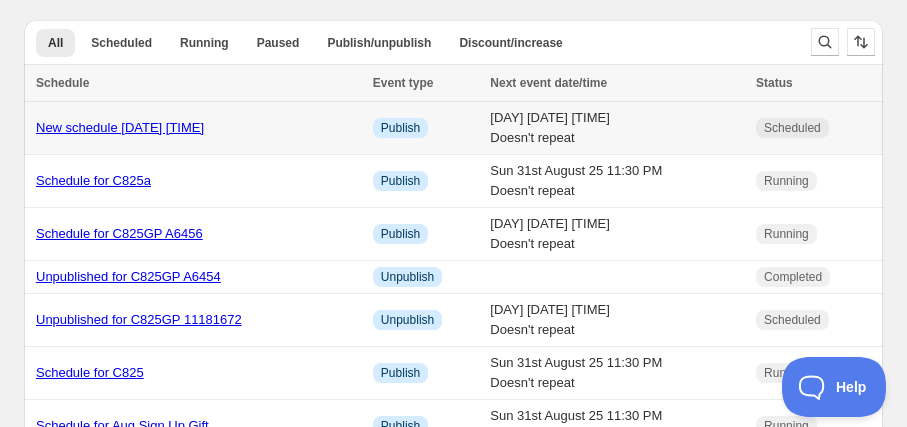 click on "New schedule [DATE] [TIME]" at bounding box center (120, 127) 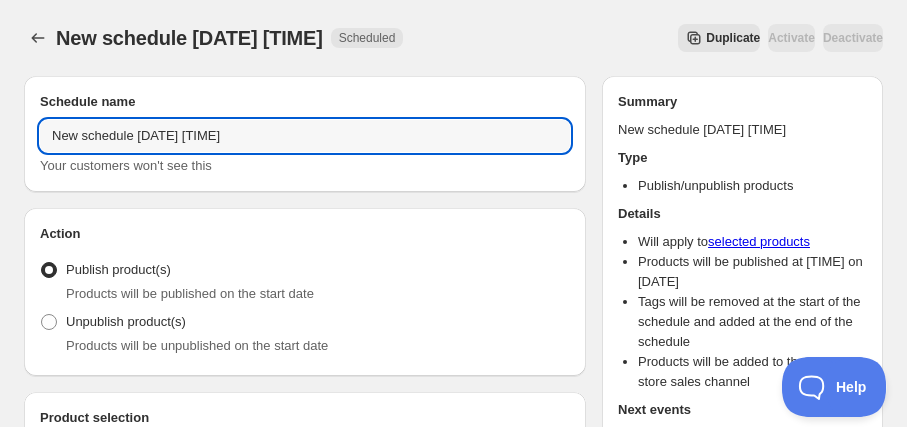 drag, startPoint x: 278, startPoint y: 140, endPoint x: -97, endPoint y: 148, distance: 375.08533 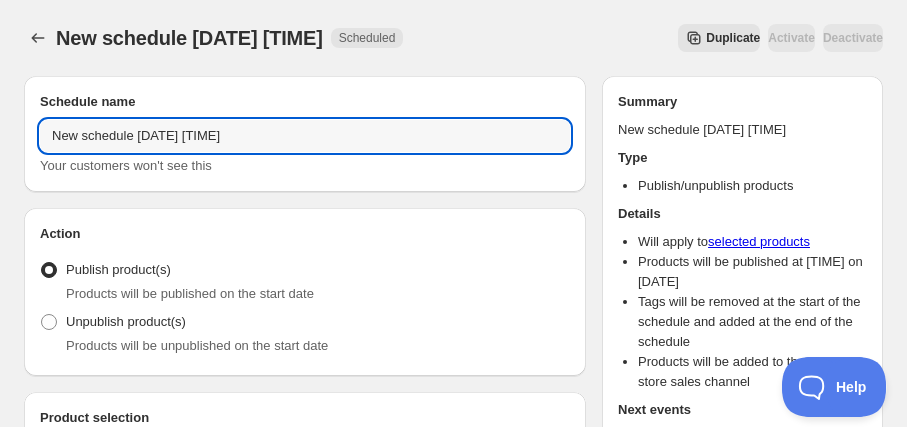 click on "New schedule [DATE] [TIME]. This page is ready New schedule [DATE] [TIME] Scheduled Duplicate Activate Deactivate More actions Duplicate Activate Deactivate Submit Schedule name New schedule [DATE] [TIME] Your customers won't see this Action Action Publish product(s) Products will be published on the start date Unpublish product(s) Products will be unpublished on the start date Product selection Entity type Specific products Specific collections Specific tags Specific vendors Browse Best Chef in Town ( 1 of 1 variants selected) Info Draft Black Series Casserole Pot | 2pcs | 5.8L ( 1 of 1 variants selected) Info Draft Black Series Fry Pan with Glass Lid 28cm | 2pcs ( 1 of 1 variants selected) Info Draft CS Series ( 1 of 1 variants selected) Info Draft GWP: Jel Party | 1pc | 3.0L ( 1 of 1 variants selected) Success Active PWP: Chef Series Induction Hob ( 1 of 1 variants selected) Success Active PWP: Kitchen Helper ( 1 of 1" at bounding box center [453, 213] 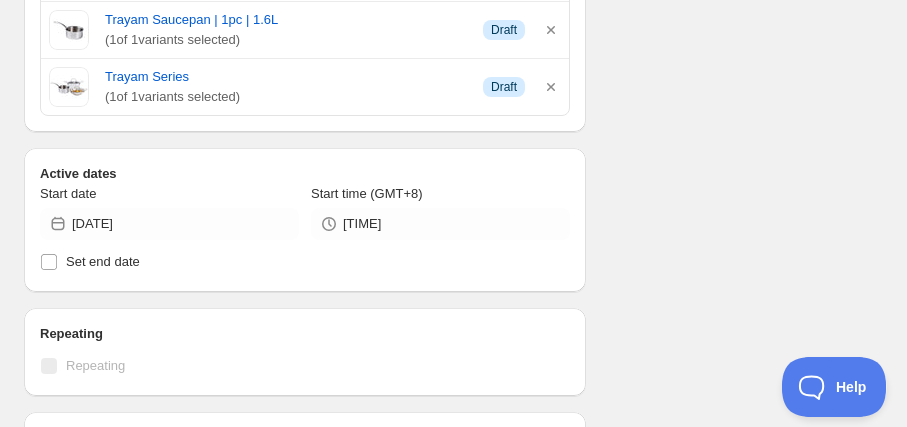 scroll, scrollTop: 1181, scrollLeft: 0, axis: vertical 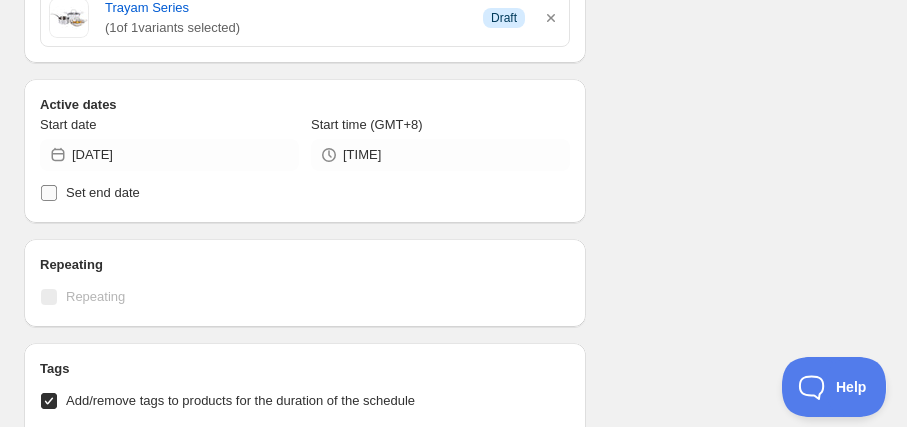 type on "Schedule for C8K25" 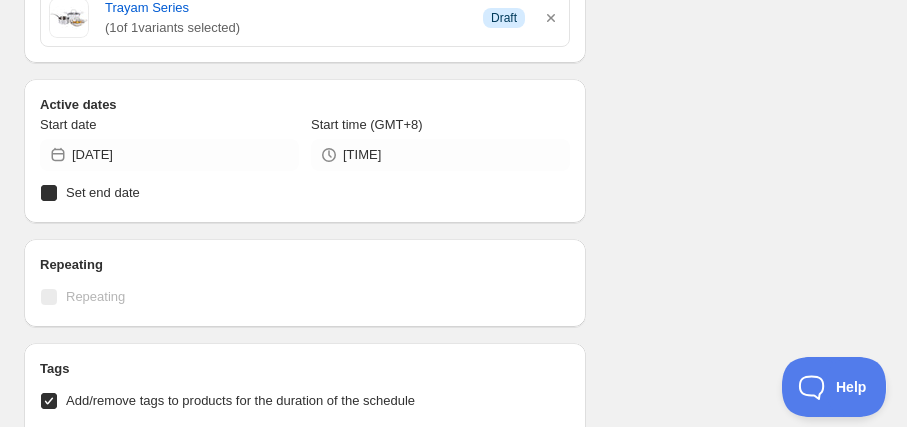 checkbox on "true" 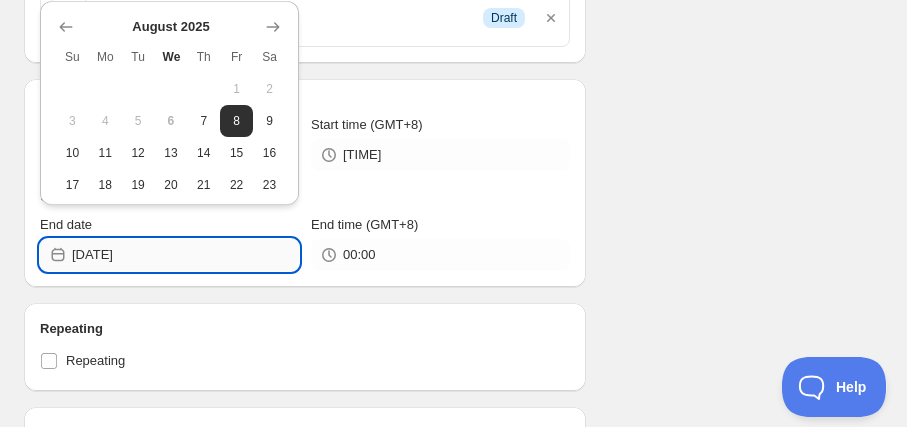 click on "[DATE]" at bounding box center (185, 255) 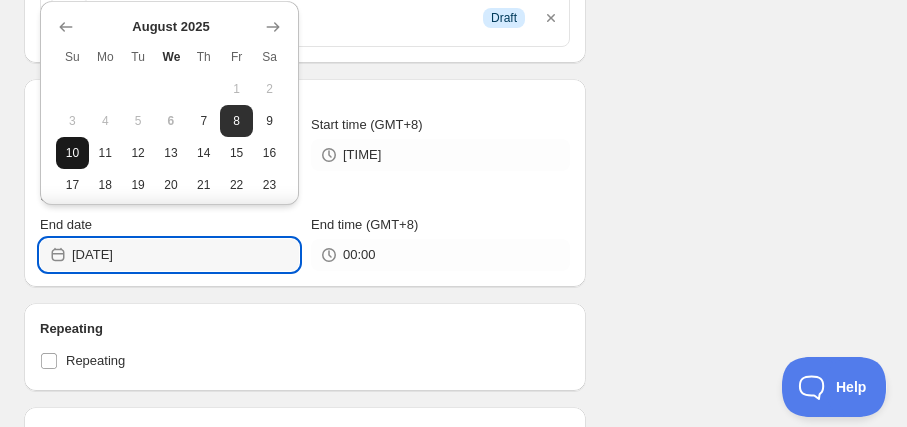 click on "10" at bounding box center (72, 153) 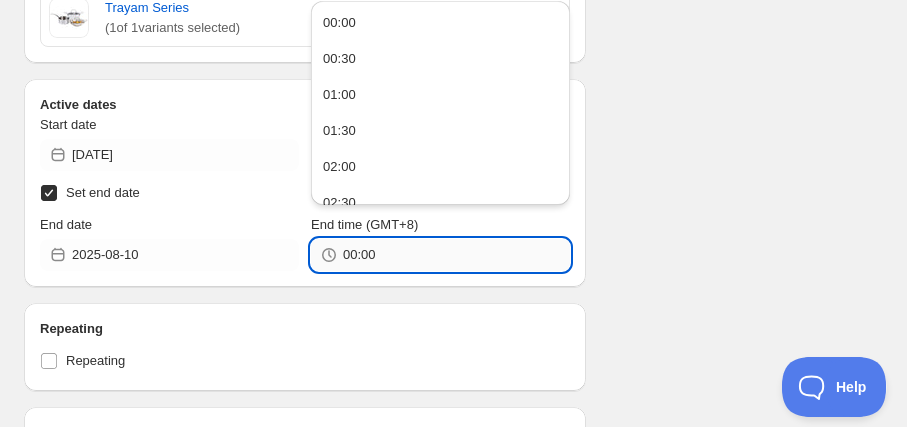 click on "00:00" at bounding box center (456, 255) 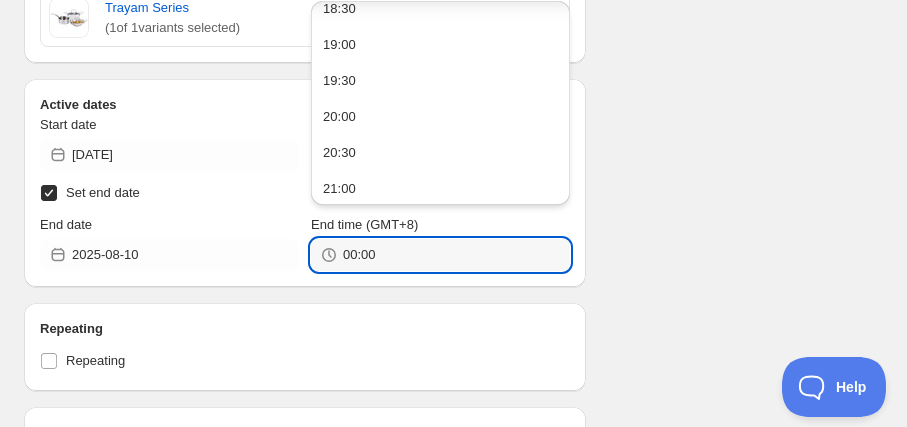 scroll, scrollTop: 1531, scrollLeft: 0, axis: vertical 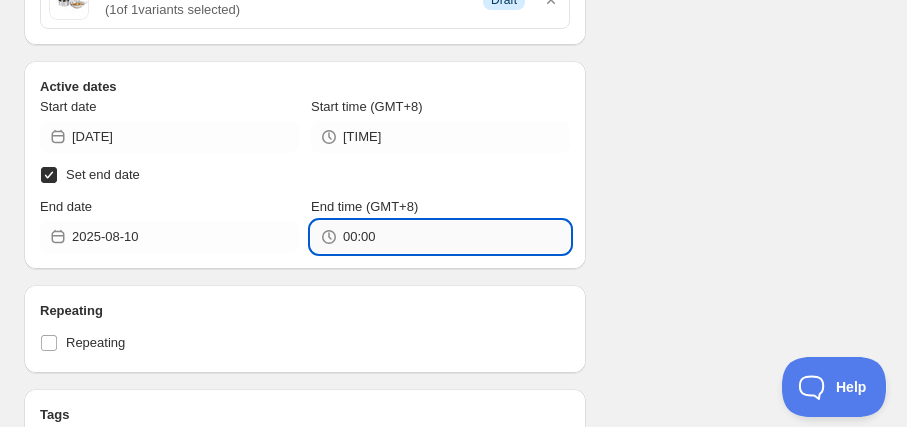 click on "00:00" at bounding box center (456, 237) 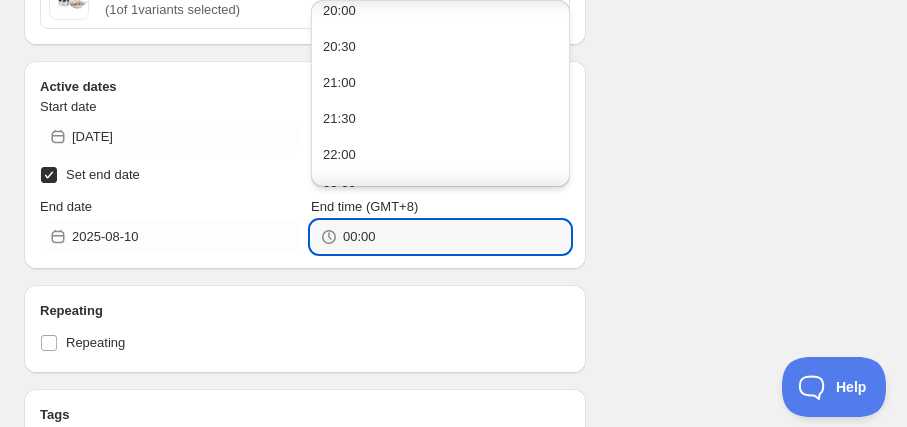 scroll, scrollTop: 1454, scrollLeft: 0, axis: vertical 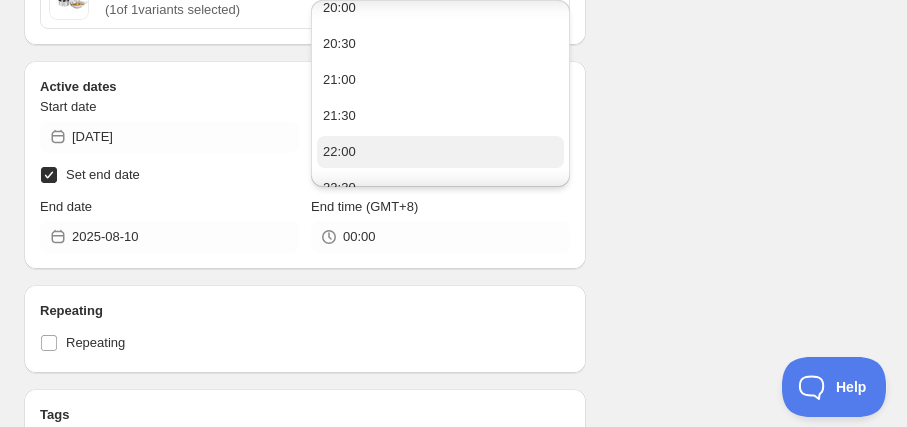 click on "22:00" at bounding box center (440, 152) 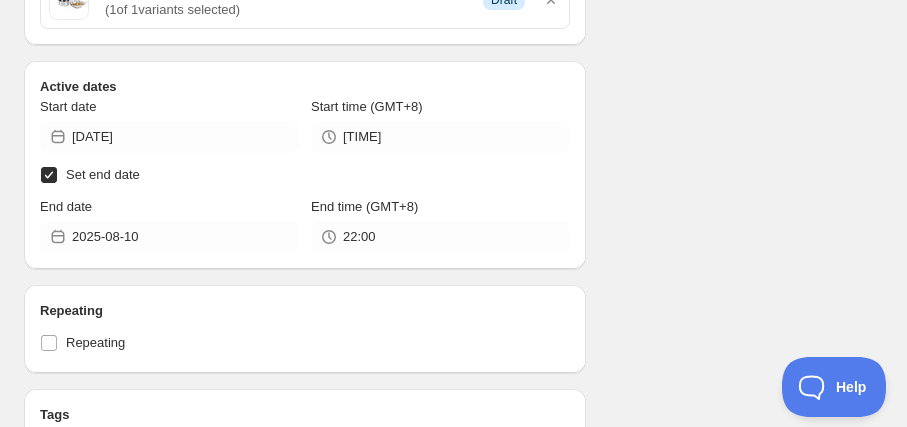 click on "Success Active Trayam Casserole with Lid | 1pc | 3.1L ( 1 of 1 variants selected) Info Draft Trayam Kadhai 24cm with Lid | 1pc ( 1 of 1 variants selected) Info Draft Trayam Saucepan | 1pc | 1.6L ( 1 of 1" at bounding box center (445, 37) 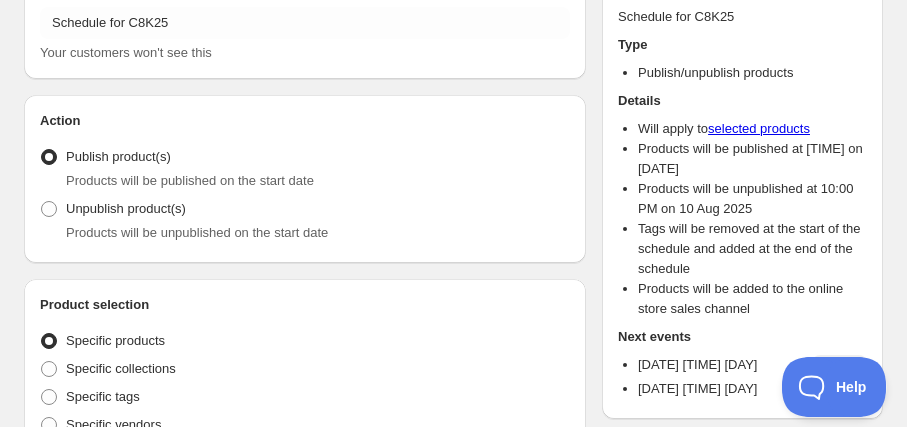 scroll, scrollTop: 0, scrollLeft: 0, axis: both 